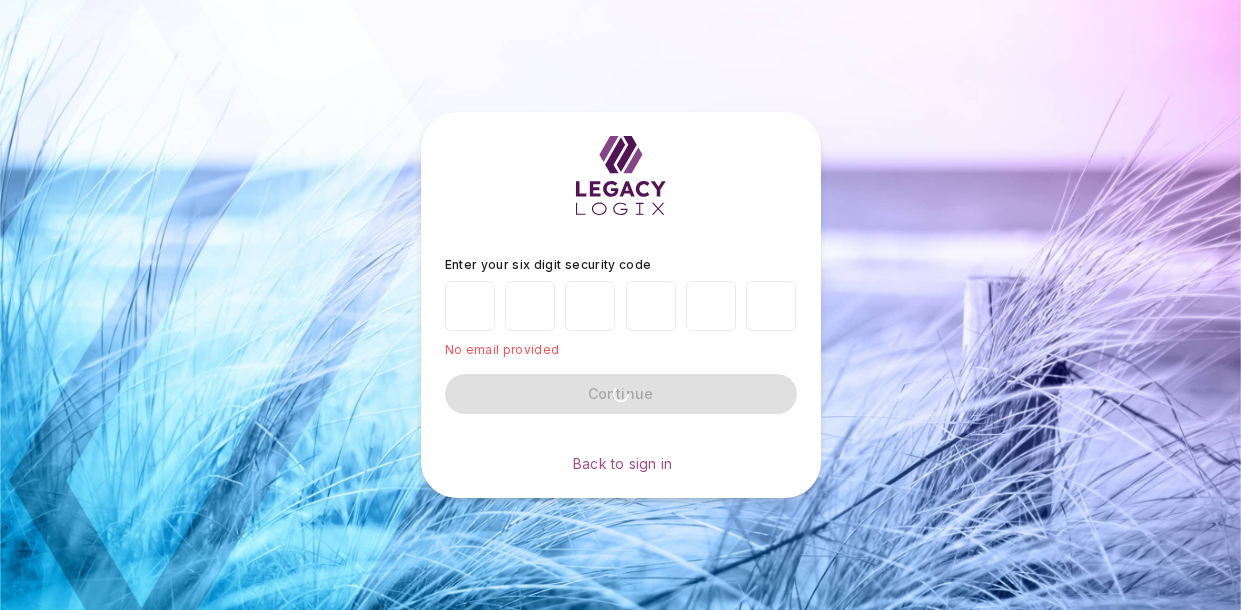 scroll, scrollTop: 0, scrollLeft: 0, axis: both 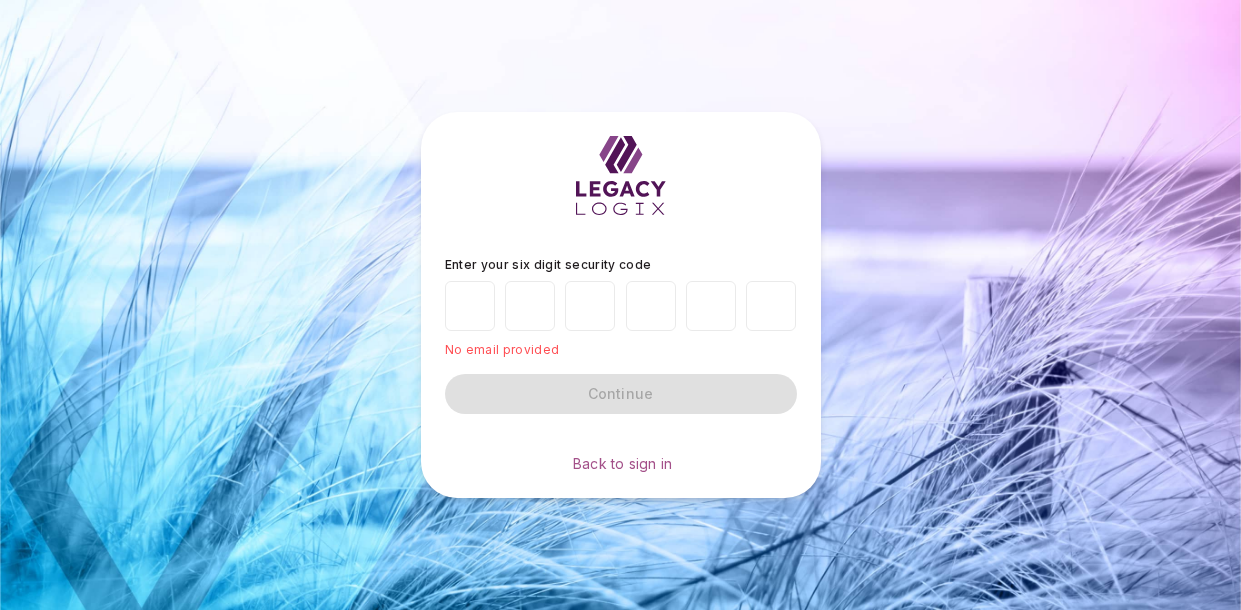 click on "Enter your six digit security code No email provided Continue" at bounding box center [621, 335] 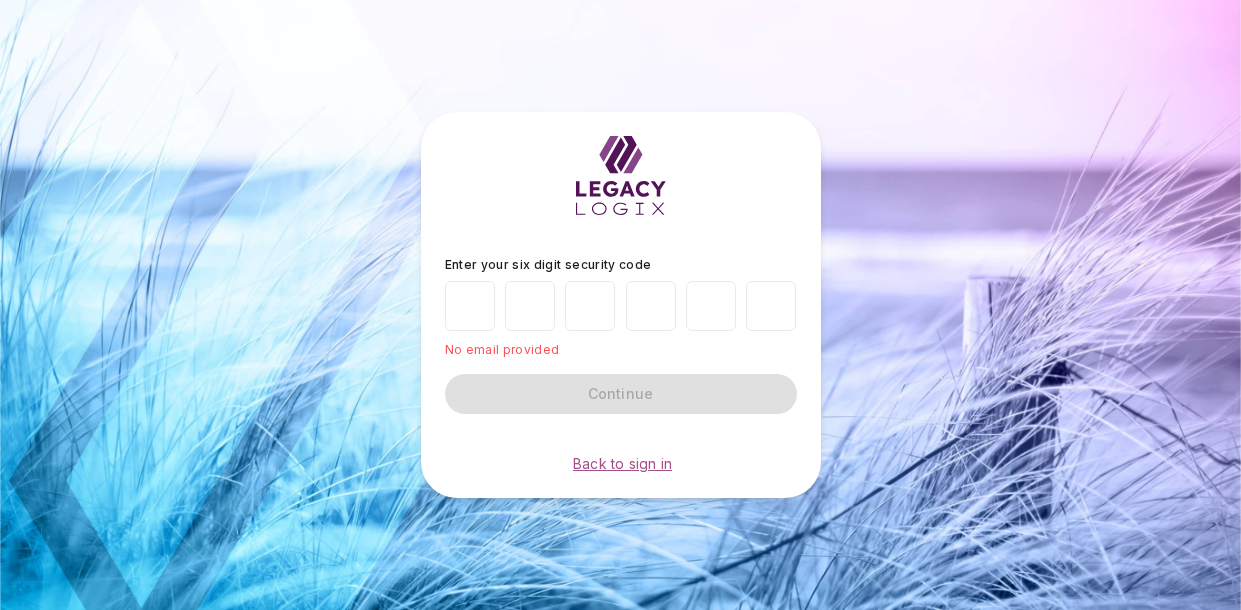 click on "Back to sign in" at bounding box center [622, 463] 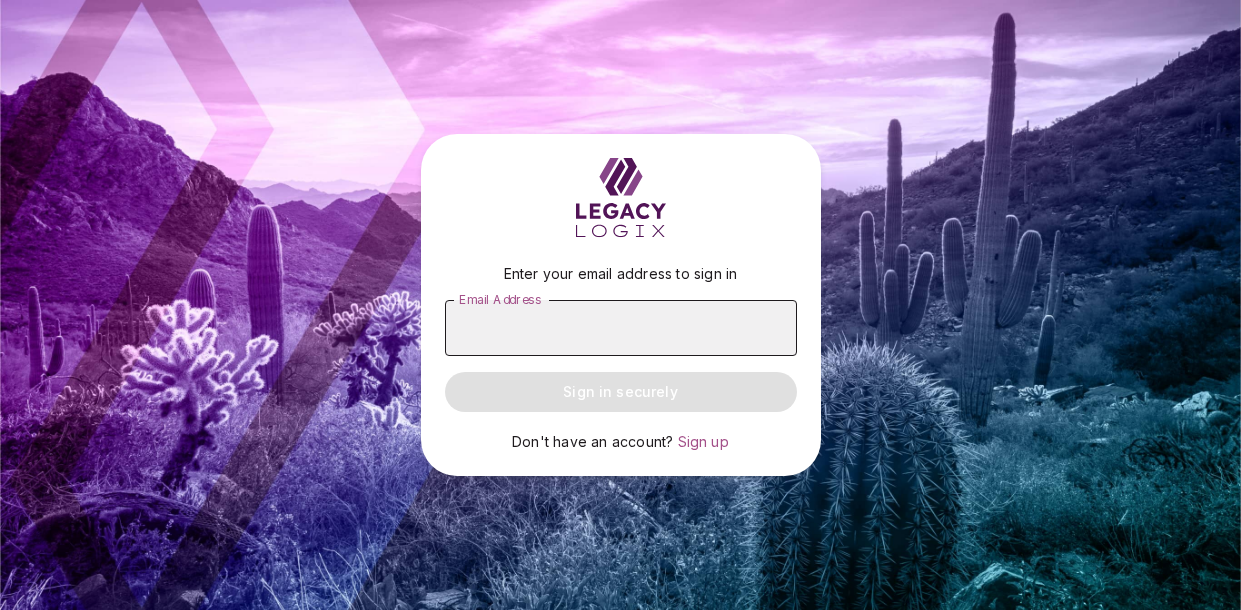click on "Email Address" at bounding box center [621, 328] 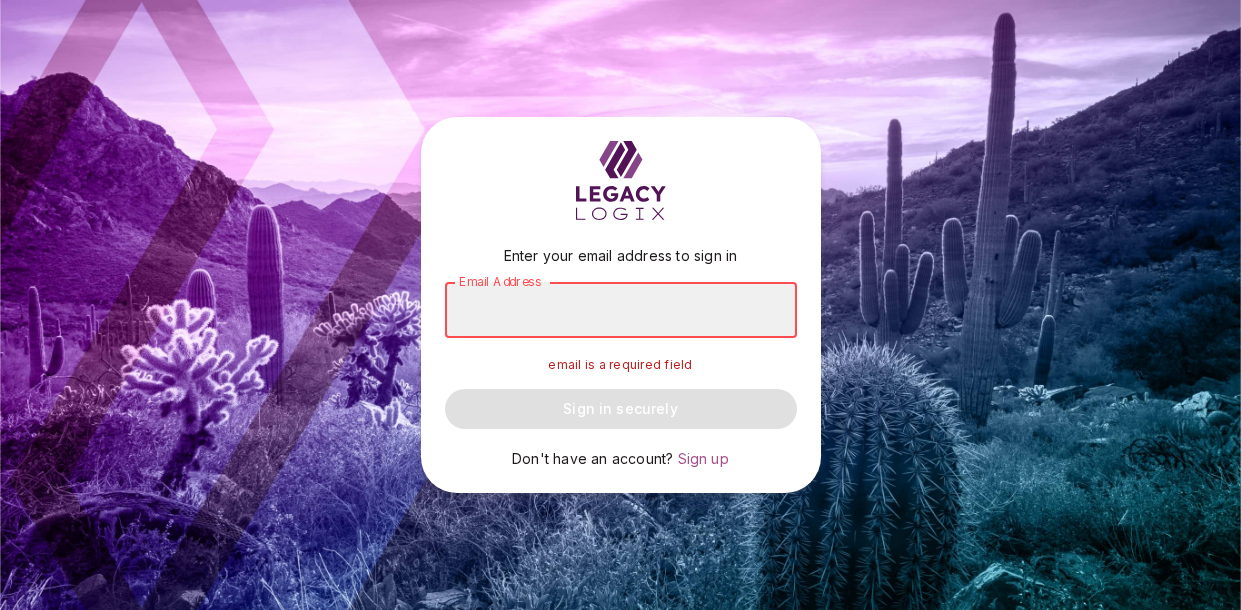 type on "**********" 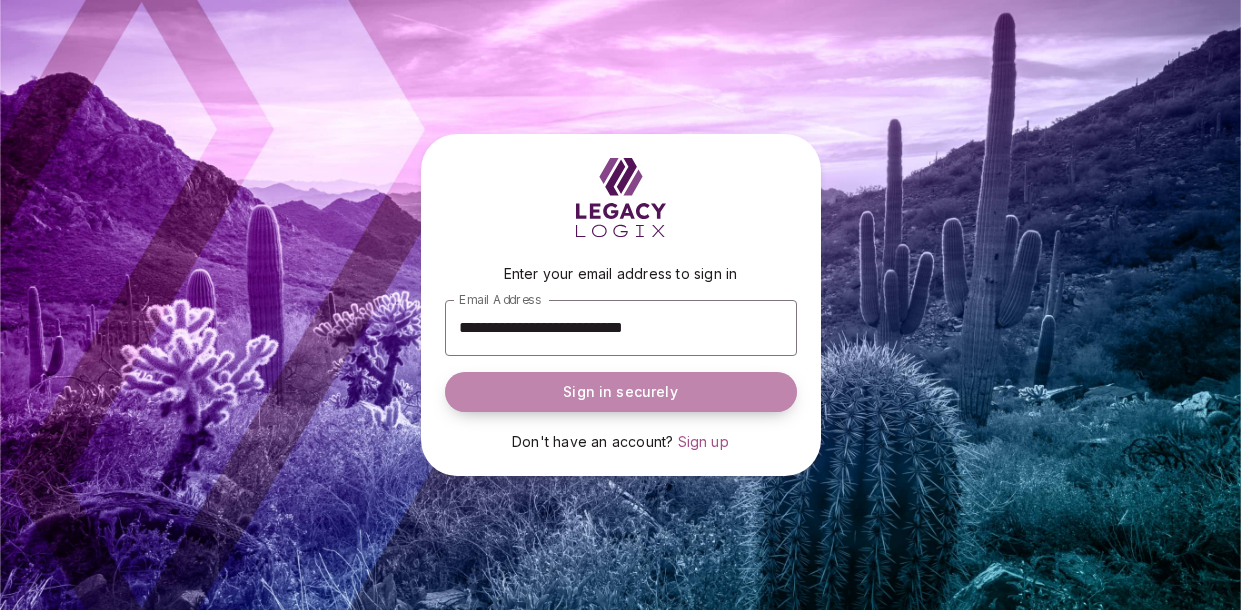 click on "Sign in securely" at bounding box center (620, 392) 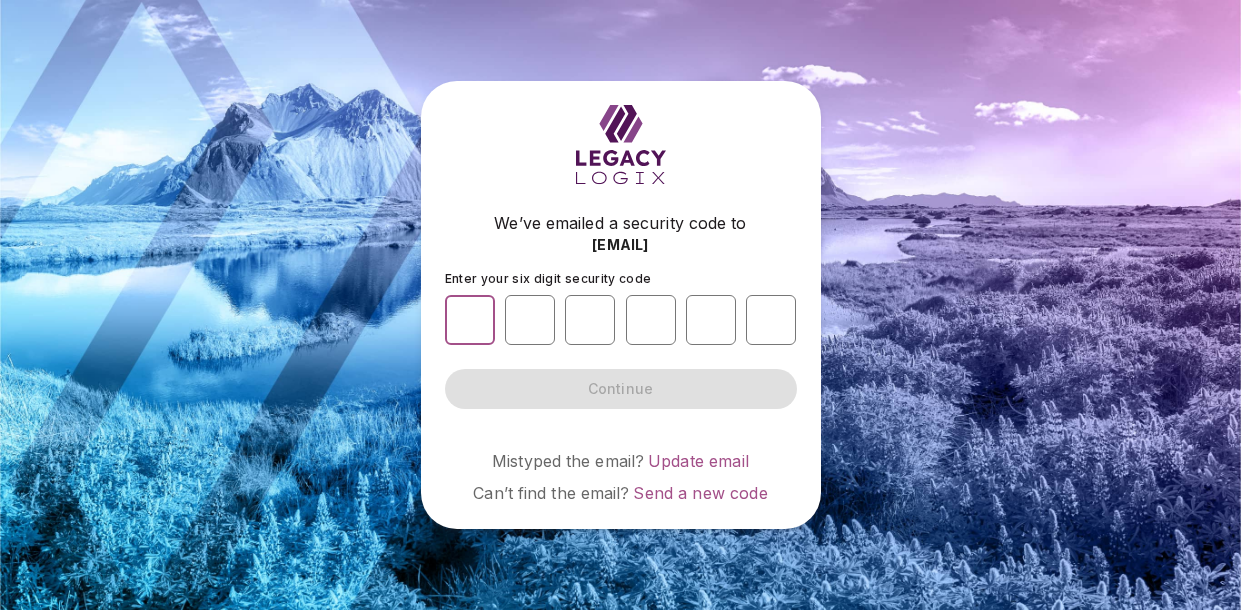 click at bounding box center (470, 320) 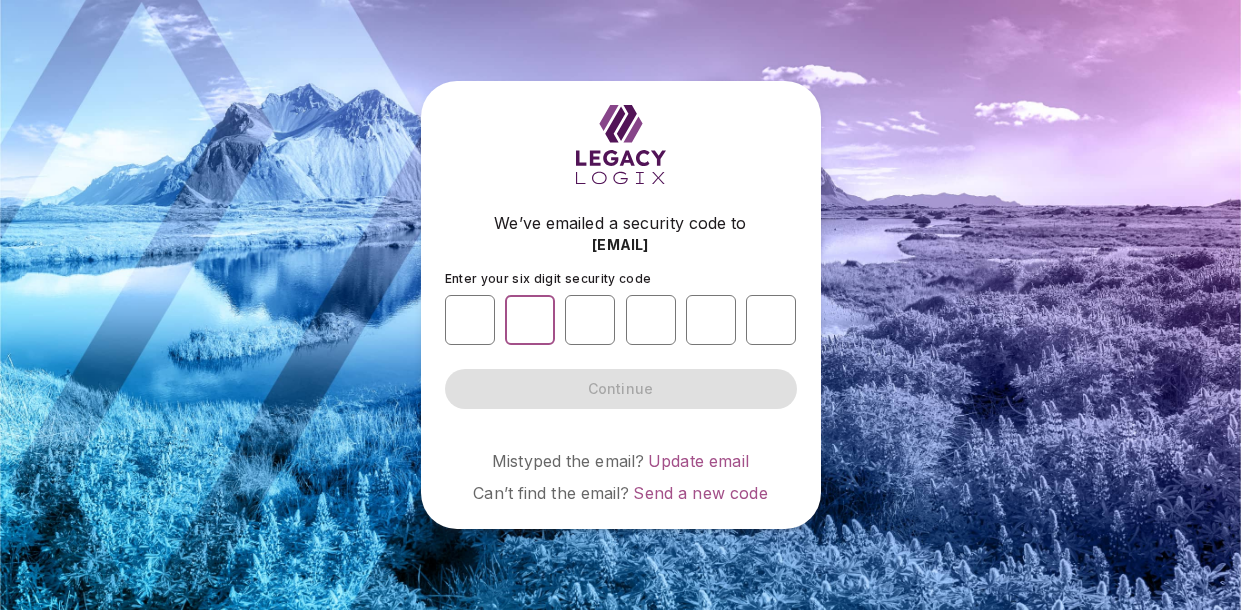 type on "*" 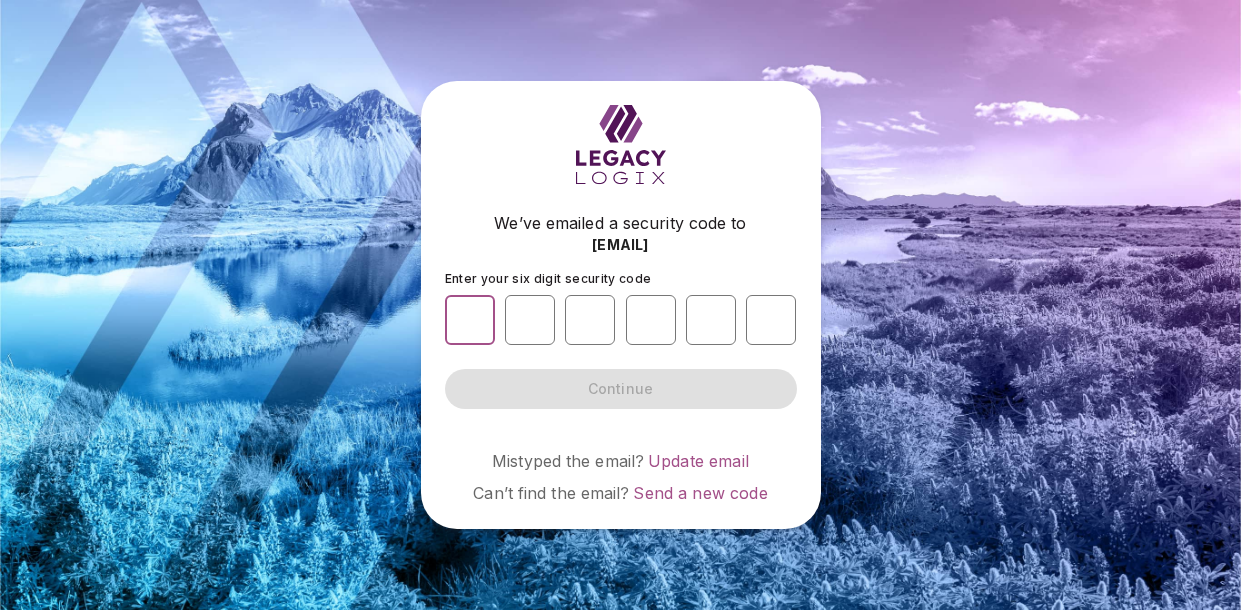 drag, startPoint x: 486, startPoint y: 323, endPoint x: 449, endPoint y: 308, distance: 39.92493 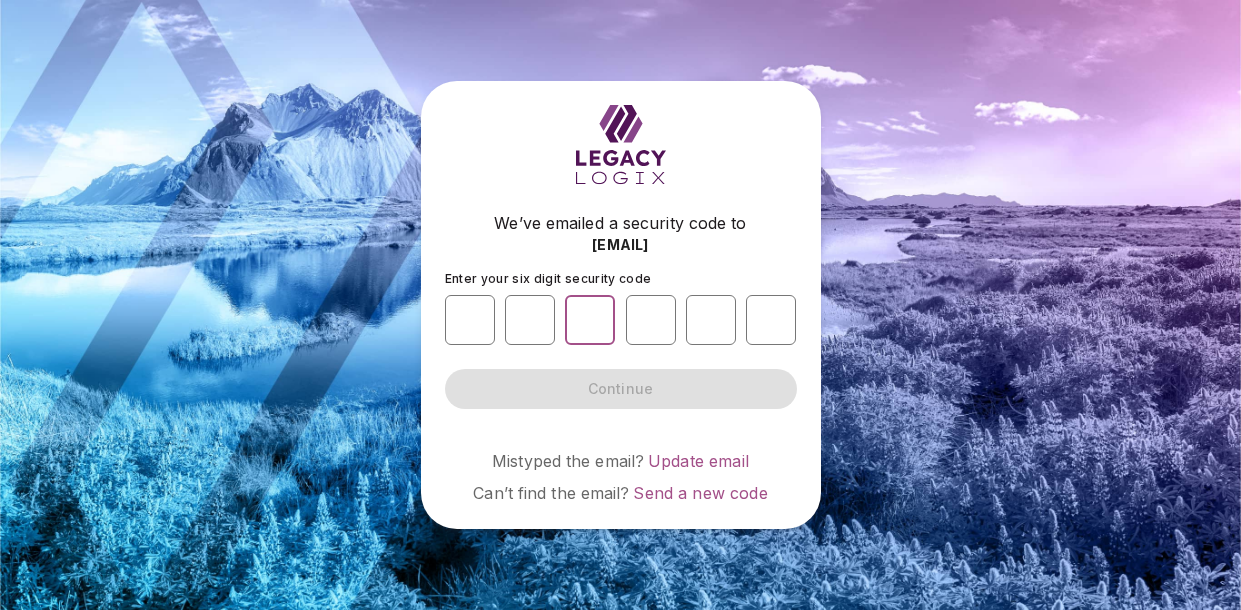 type on "*" 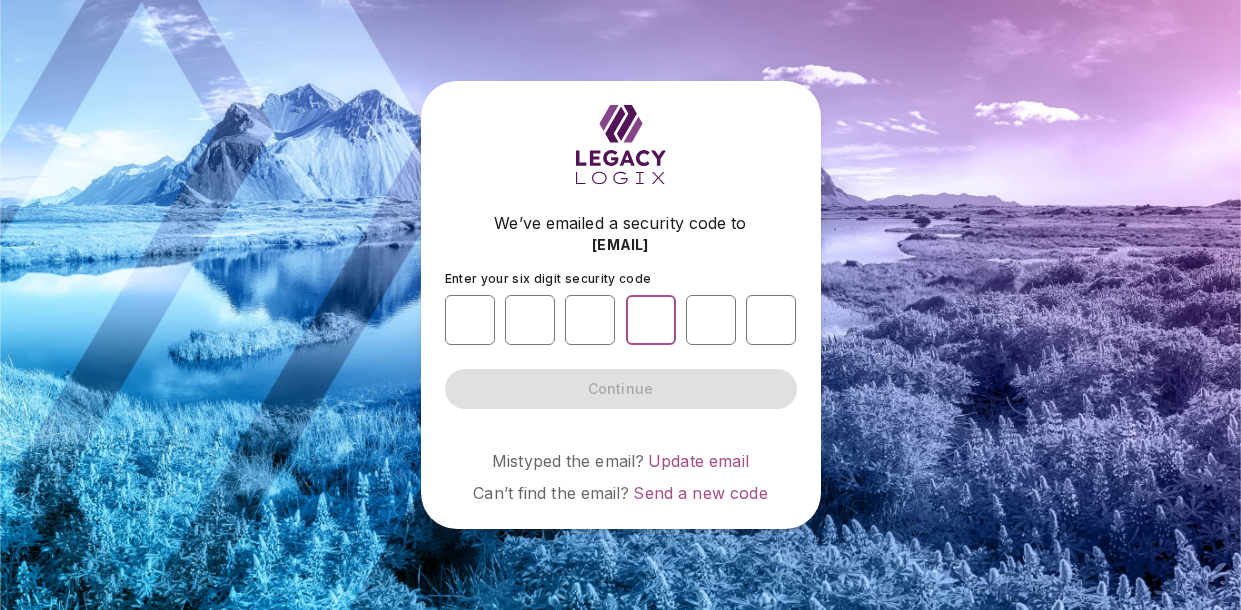 type on "*" 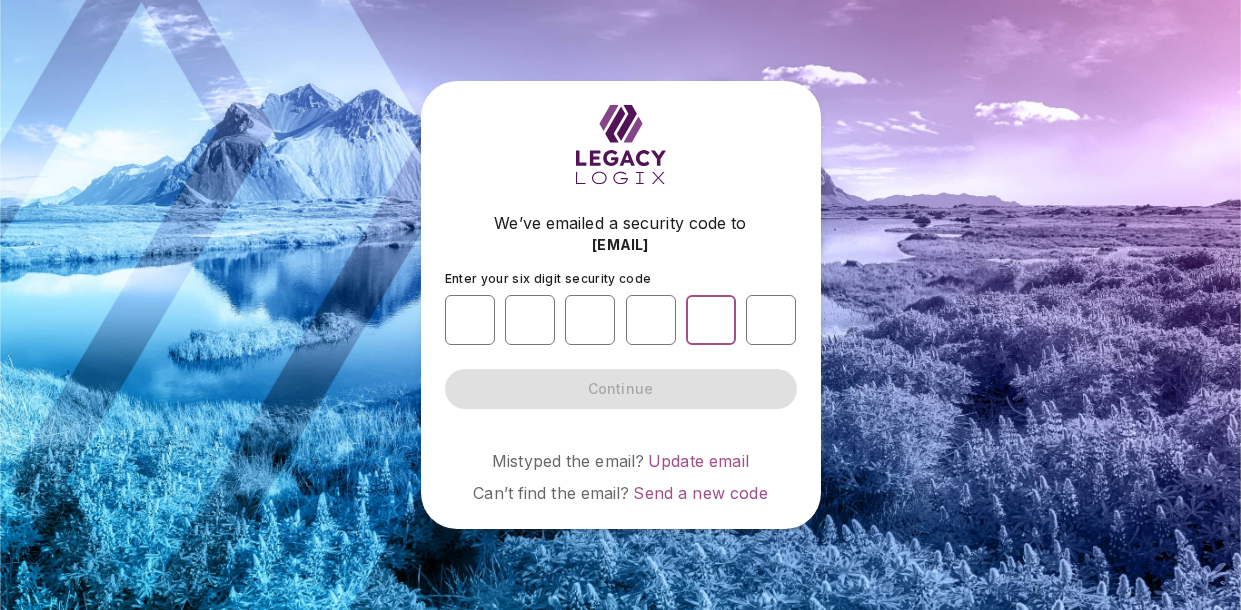 type on "*" 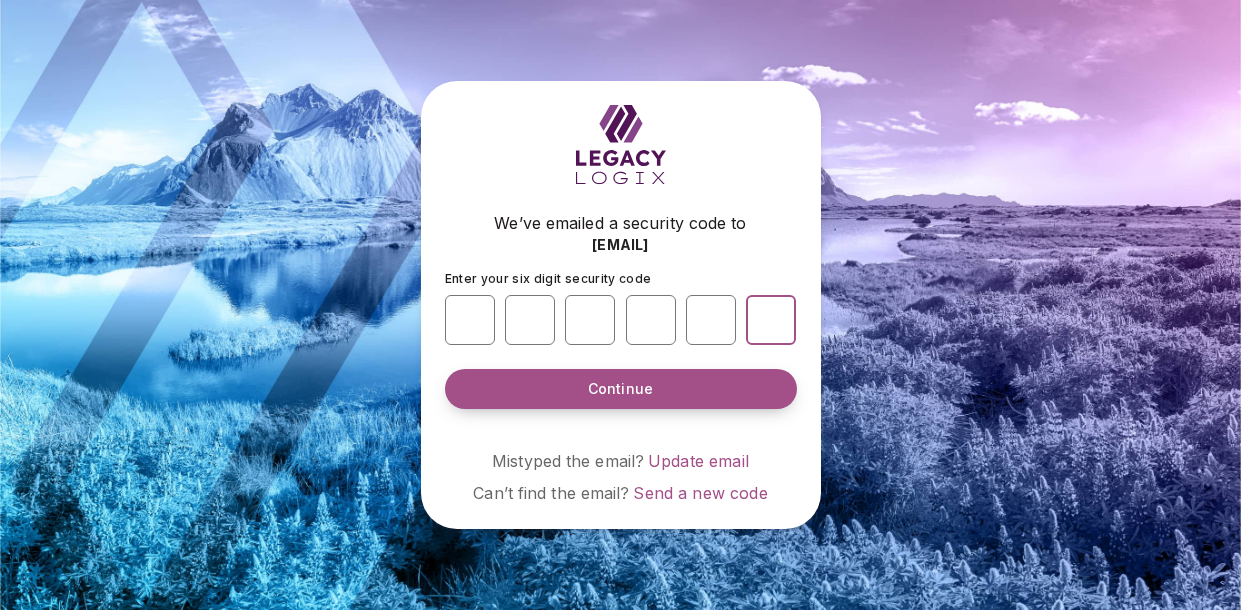 type on "*" 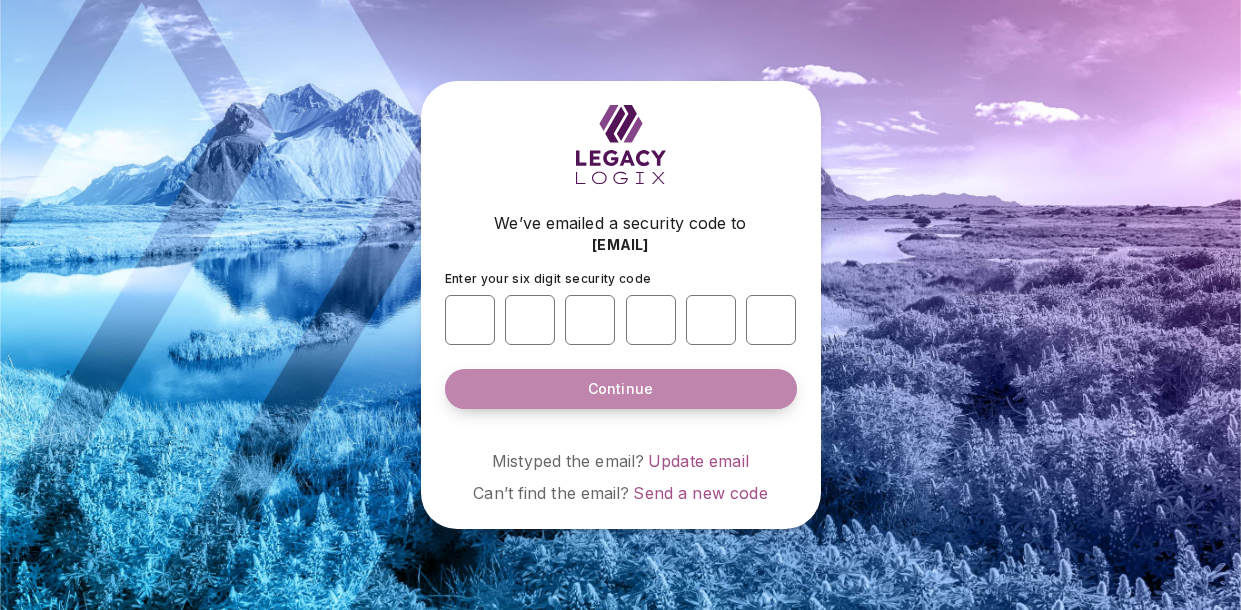 click on "Continue" at bounding box center (620, 389) 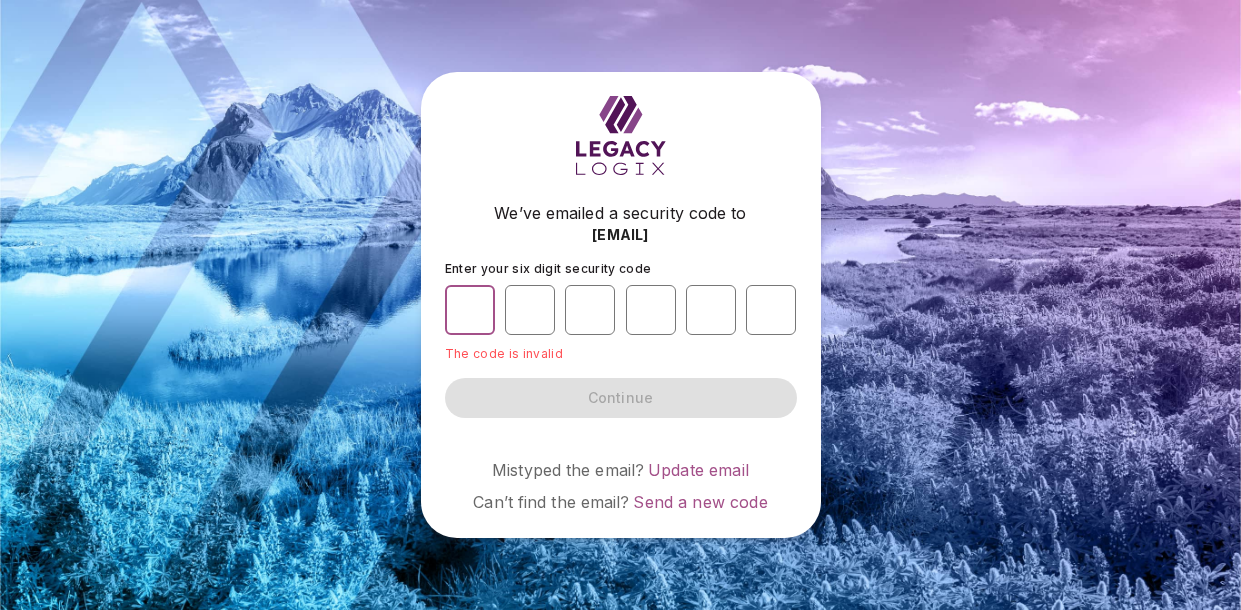 click on "*" at bounding box center (470, 310) 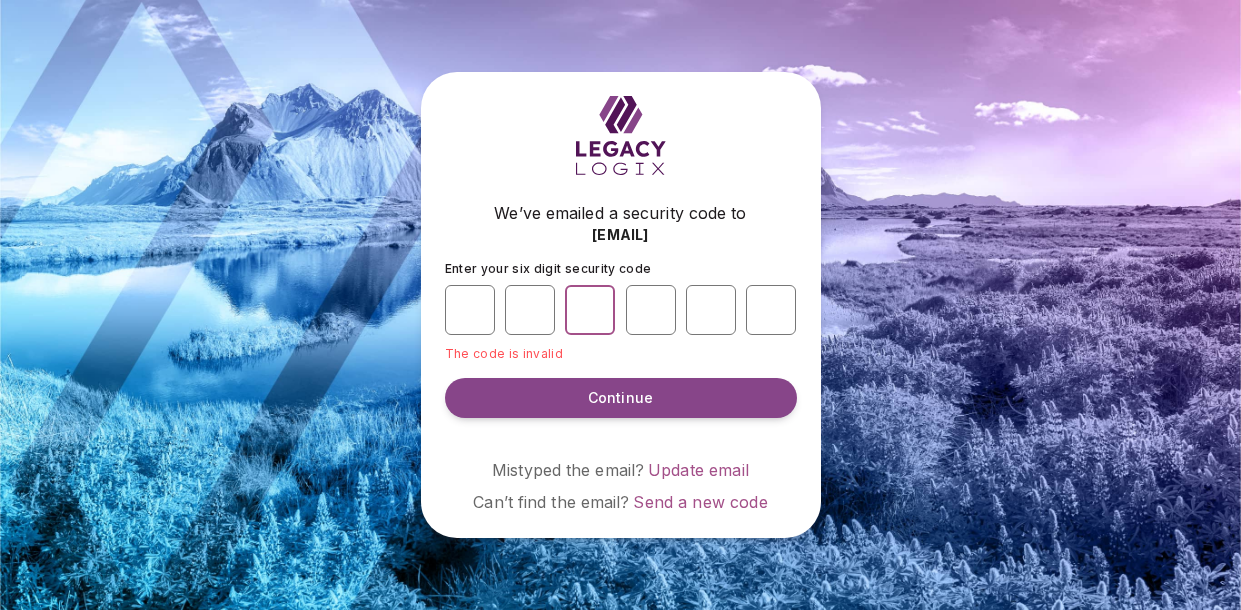 type on "*" 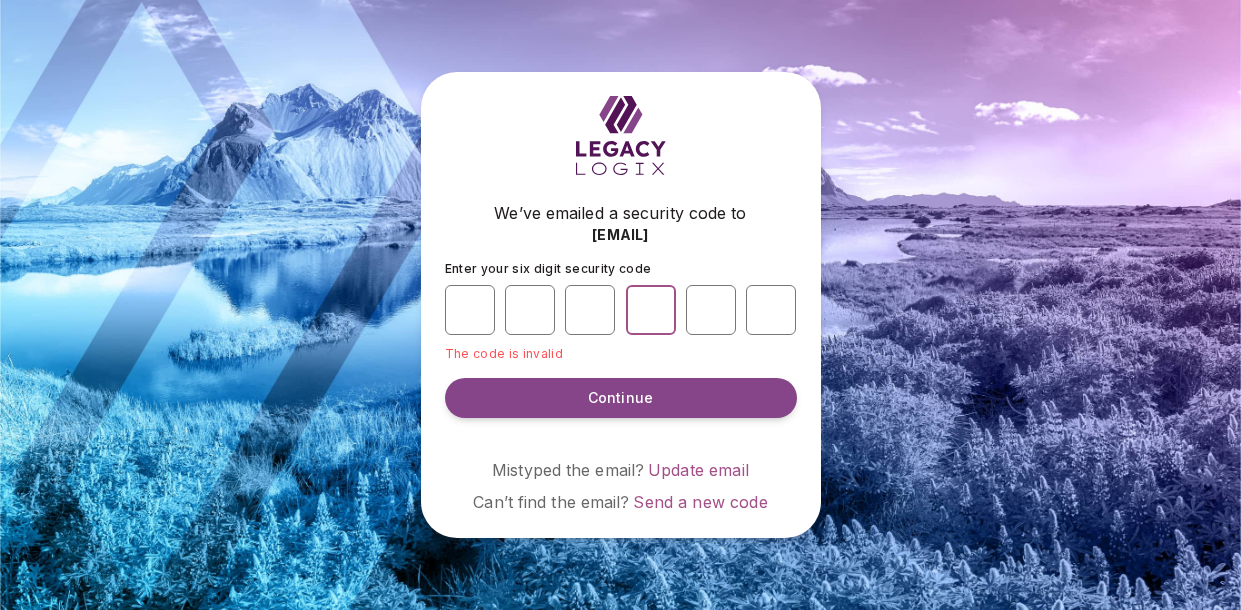 type on "*" 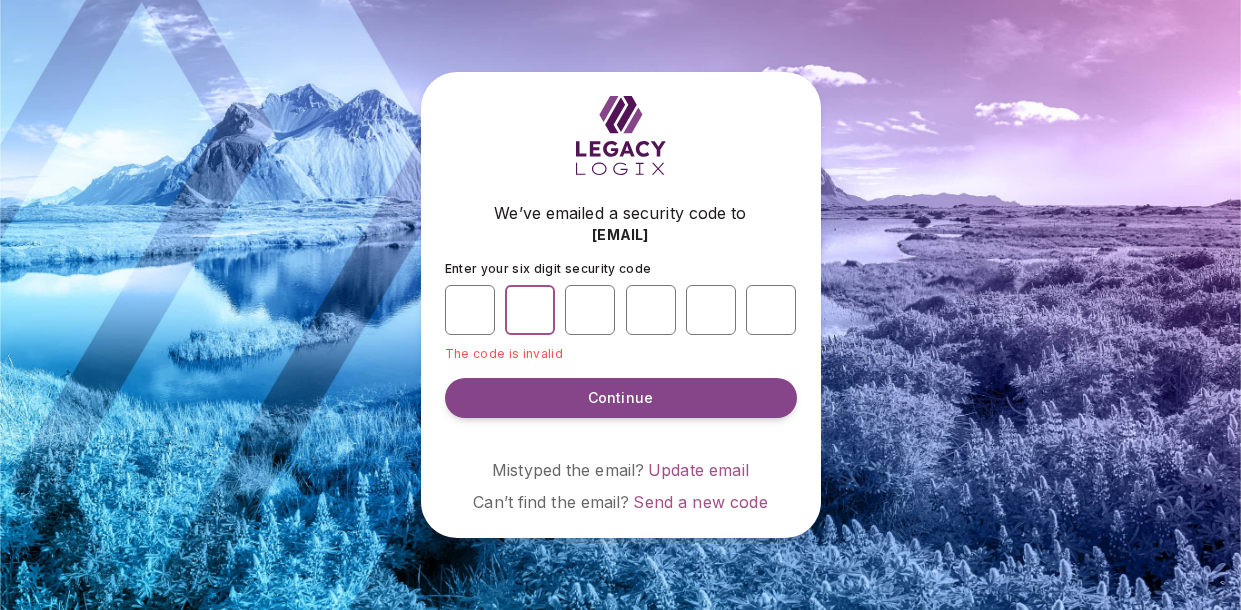 click on "*" at bounding box center (530, 310) 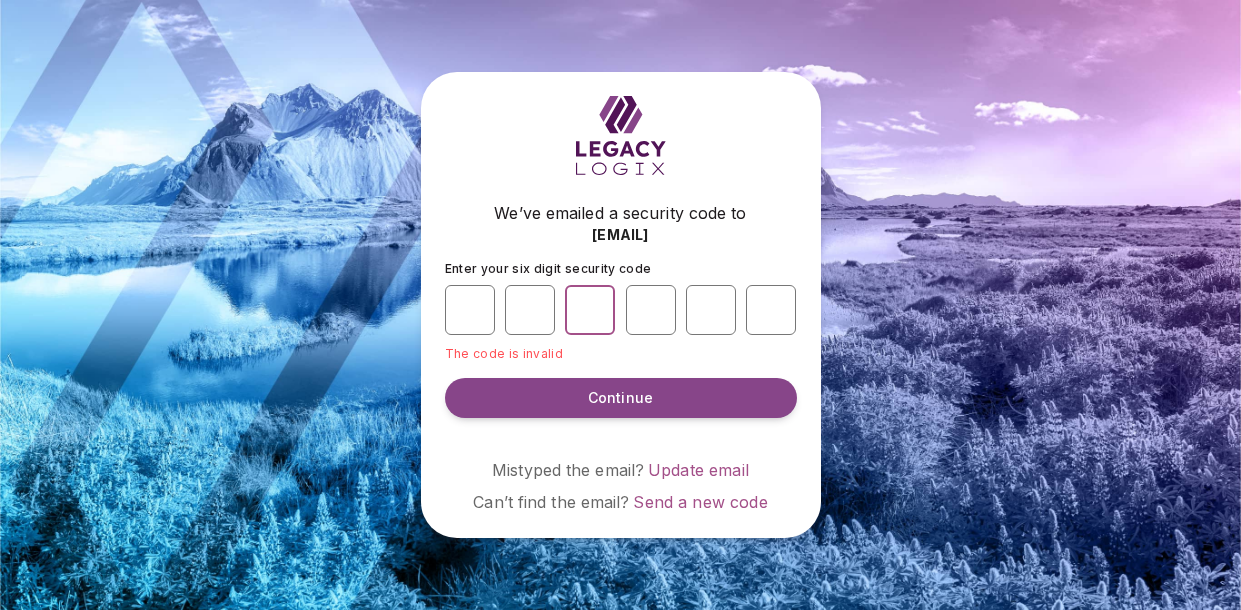 type on "*" 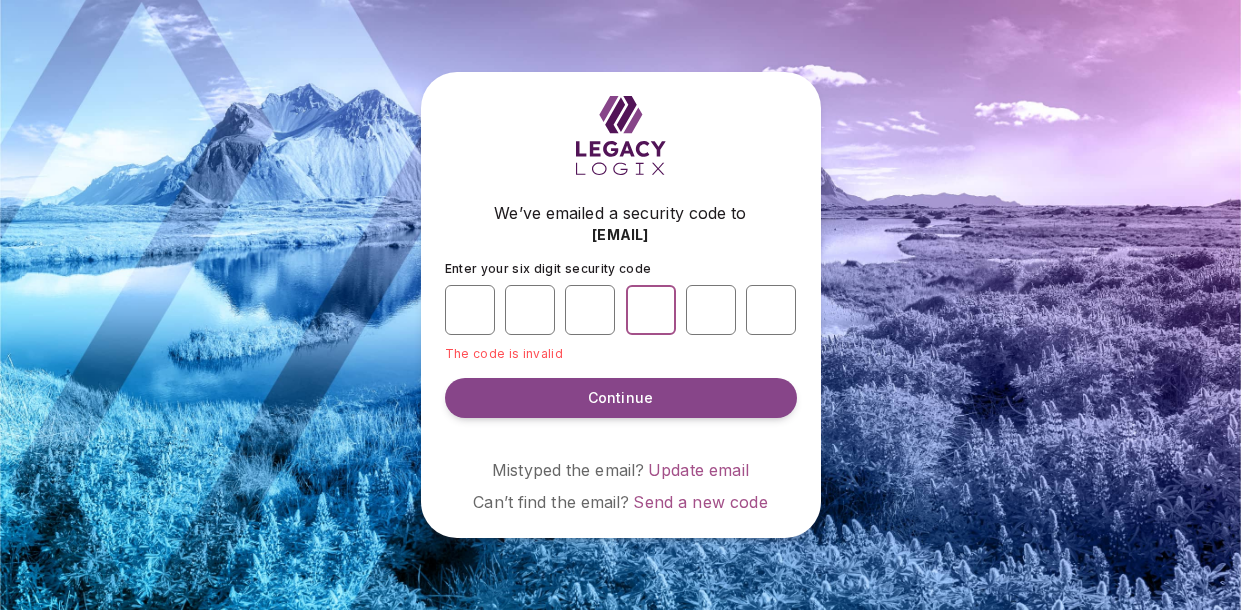type on "*" 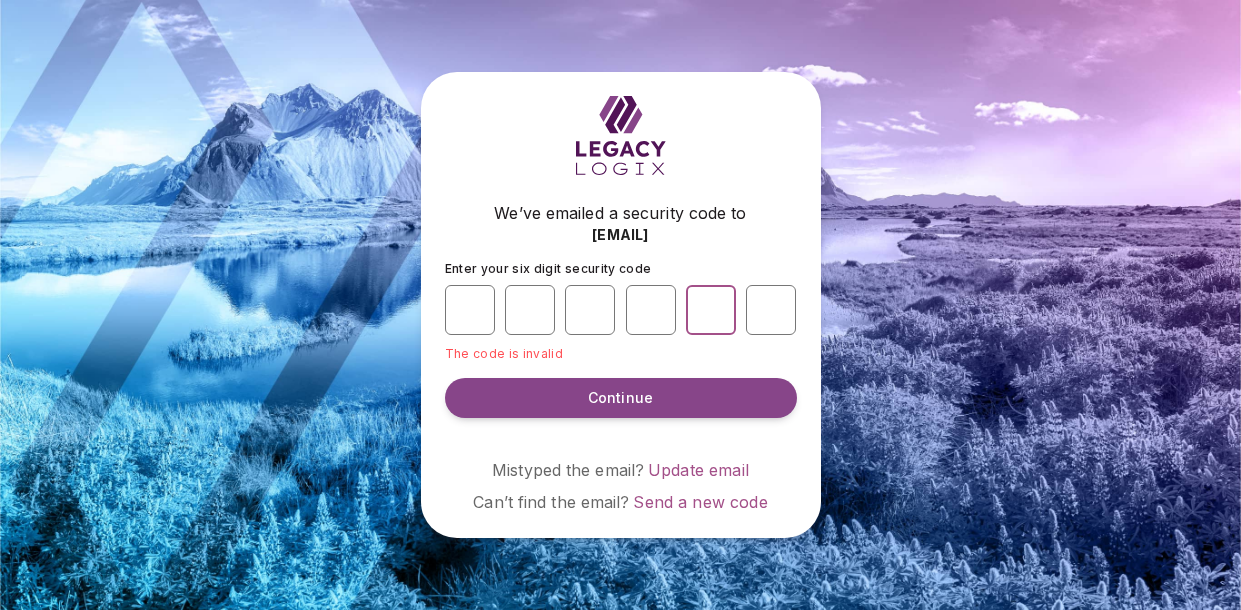 type on "*" 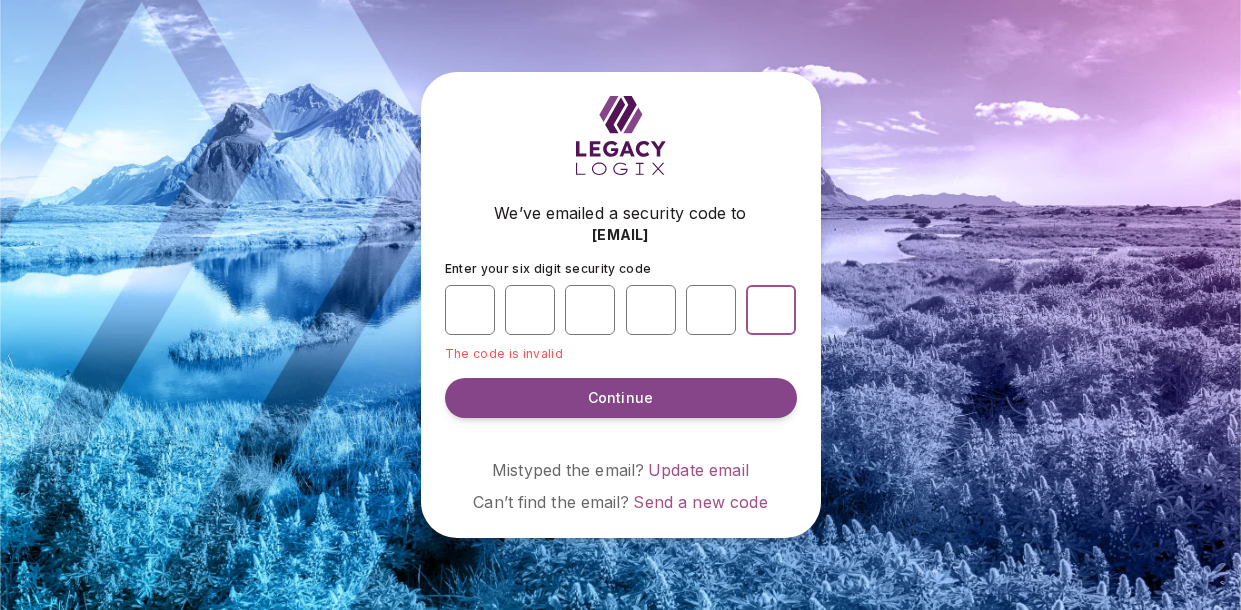 type on "*" 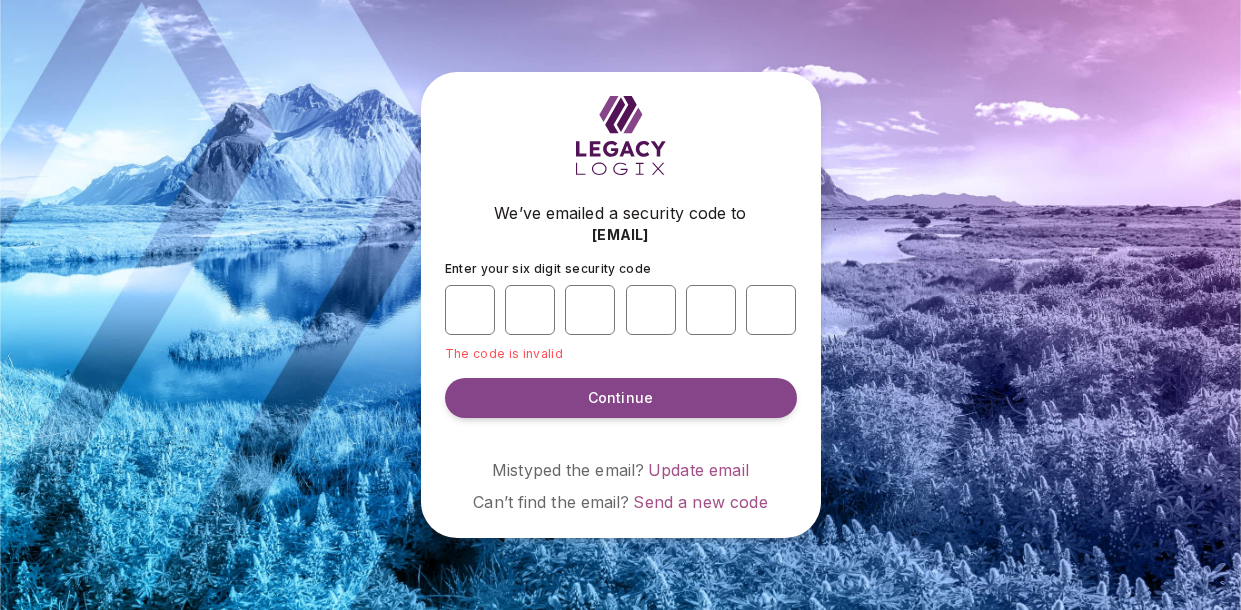 type on "*" 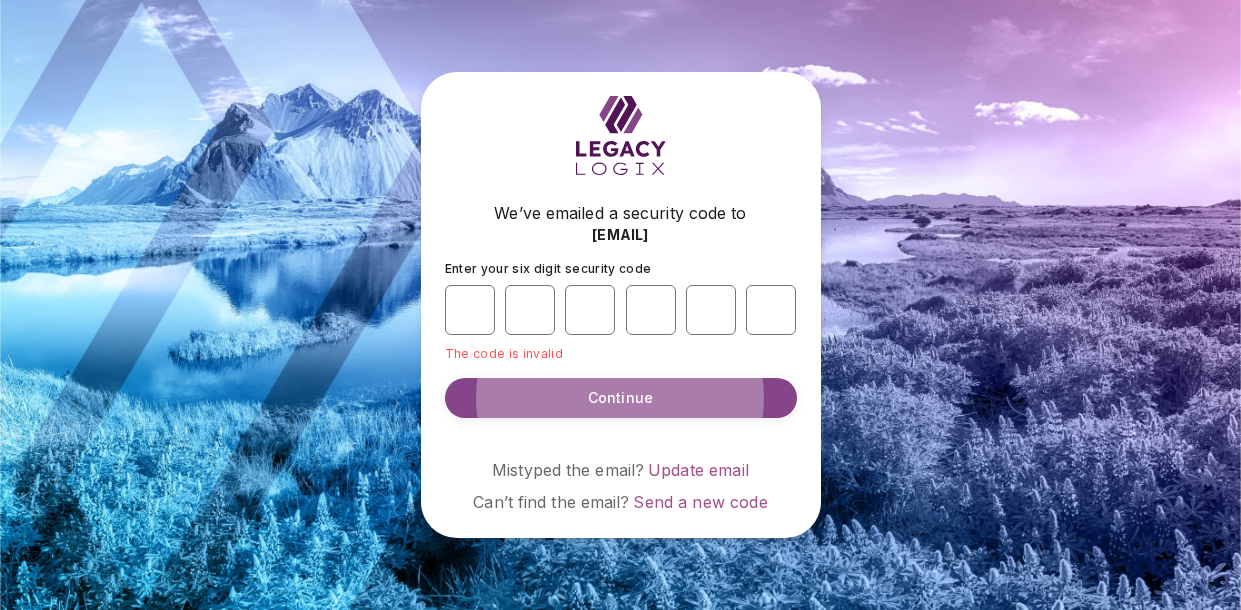 type 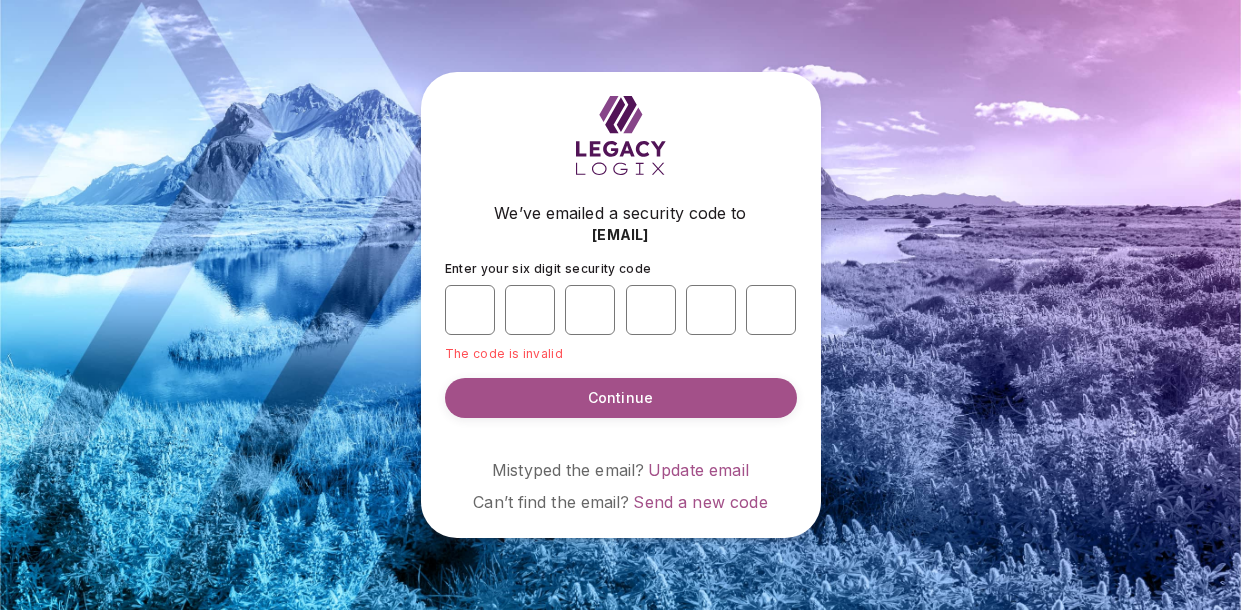 click on "Continue" at bounding box center (620, 398) 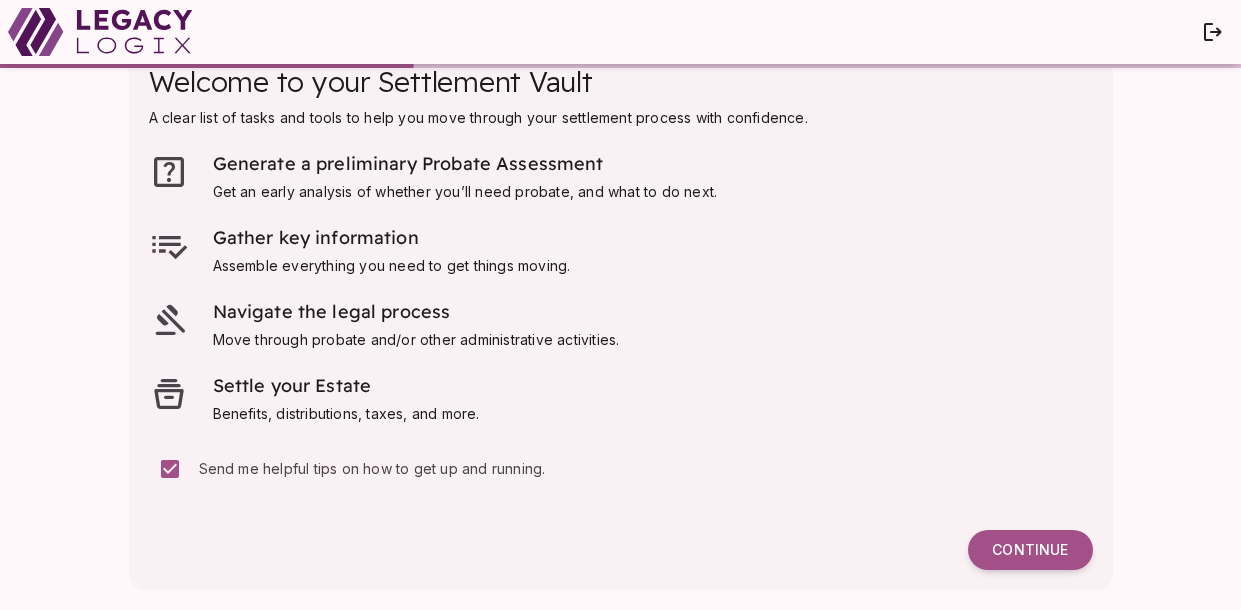 scroll, scrollTop: 49, scrollLeft: 0, axis: vertical 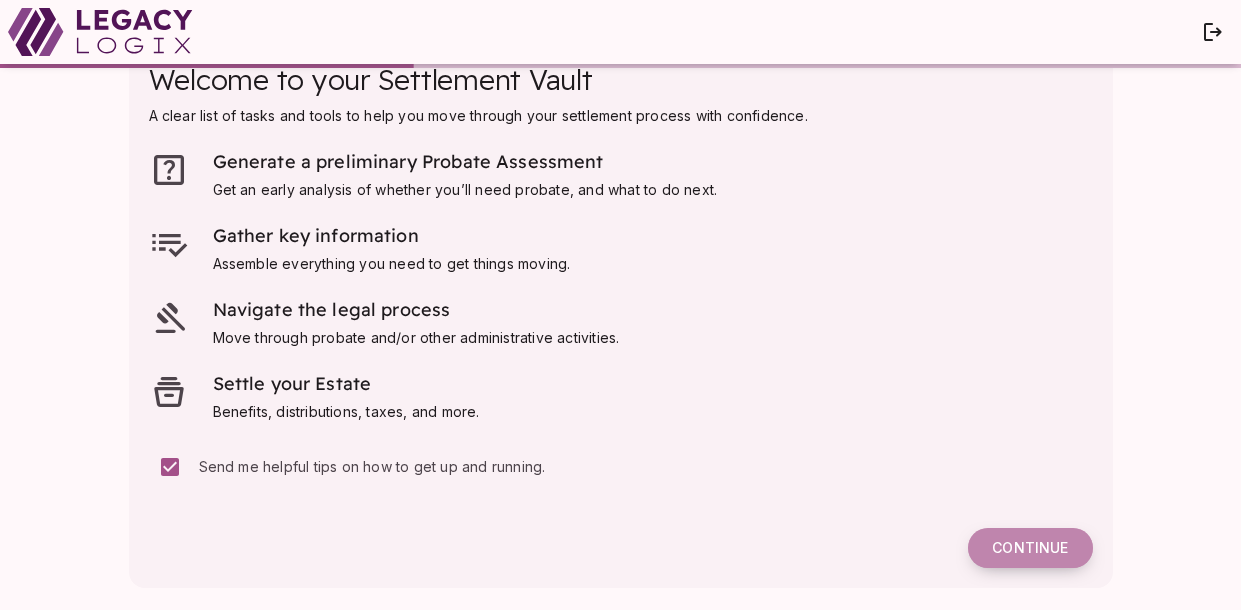 click on "Continue" at bounding box center (1030, 548) 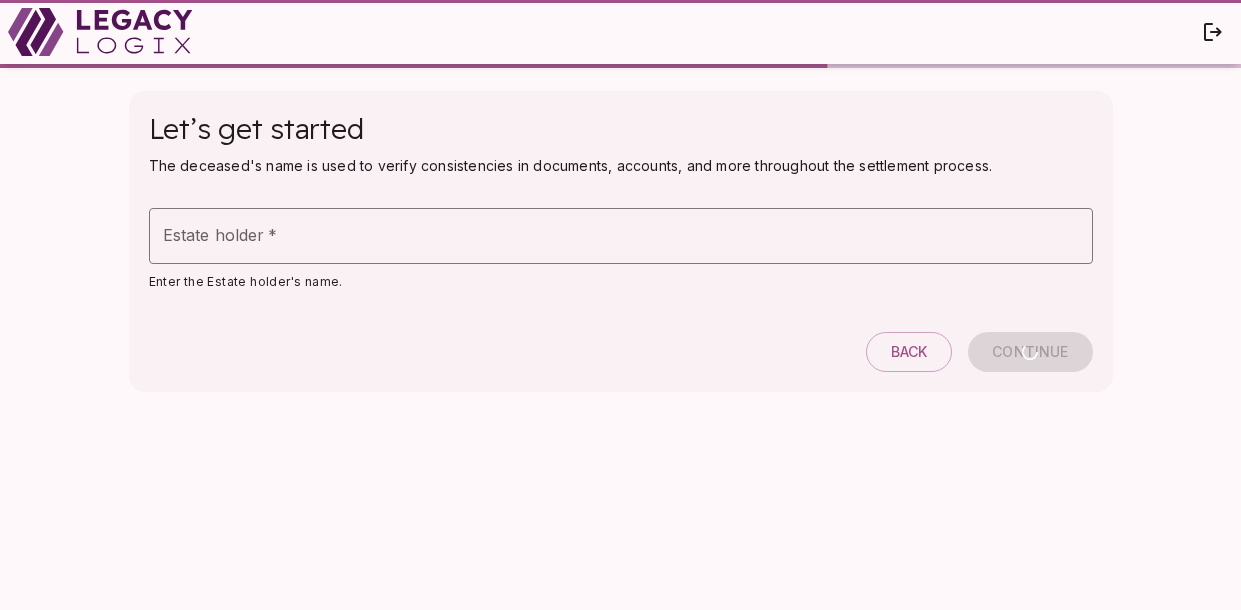 scroll, scrollTop: 0, scrollLeft: 0, axis: both 